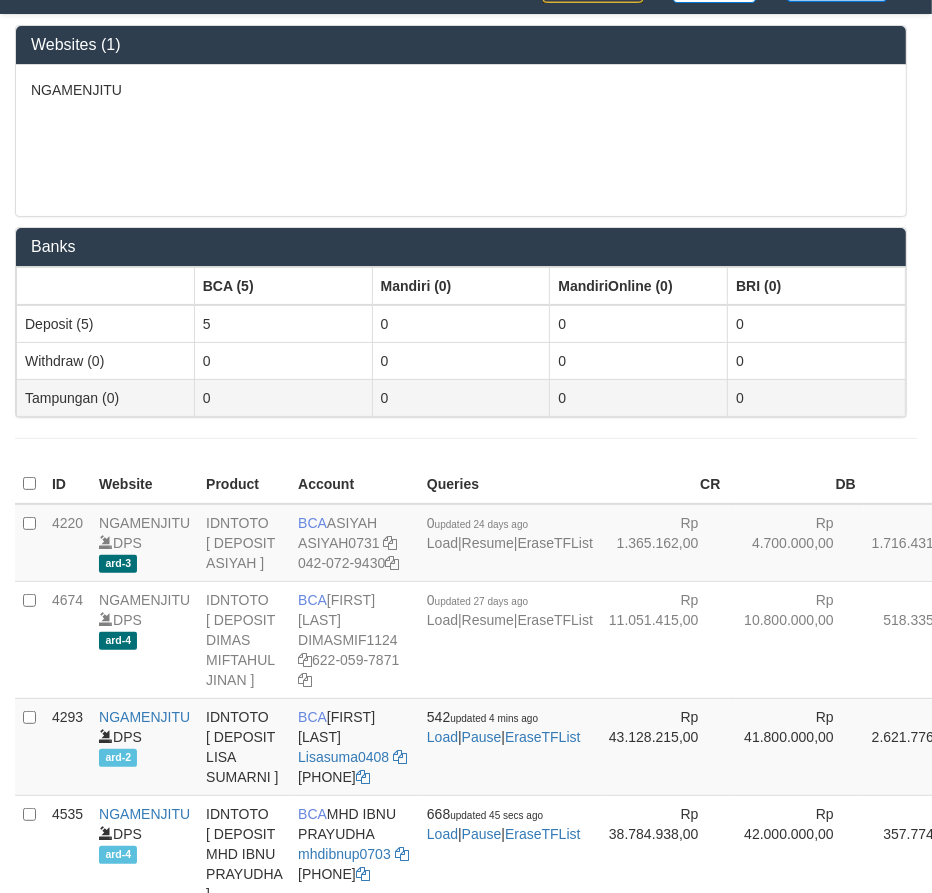 scroll, scrollTop: 0, scrollLeft: 0, axis: both 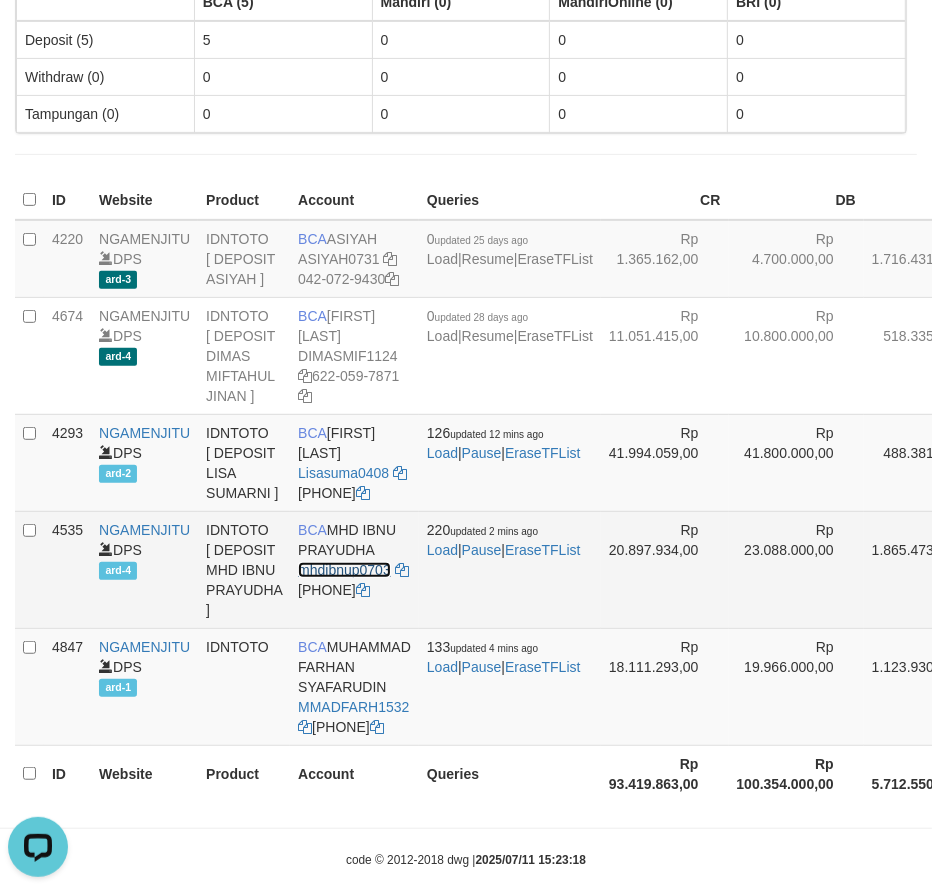 click on "mhdibnup0703" at bounding box center (344, 570) 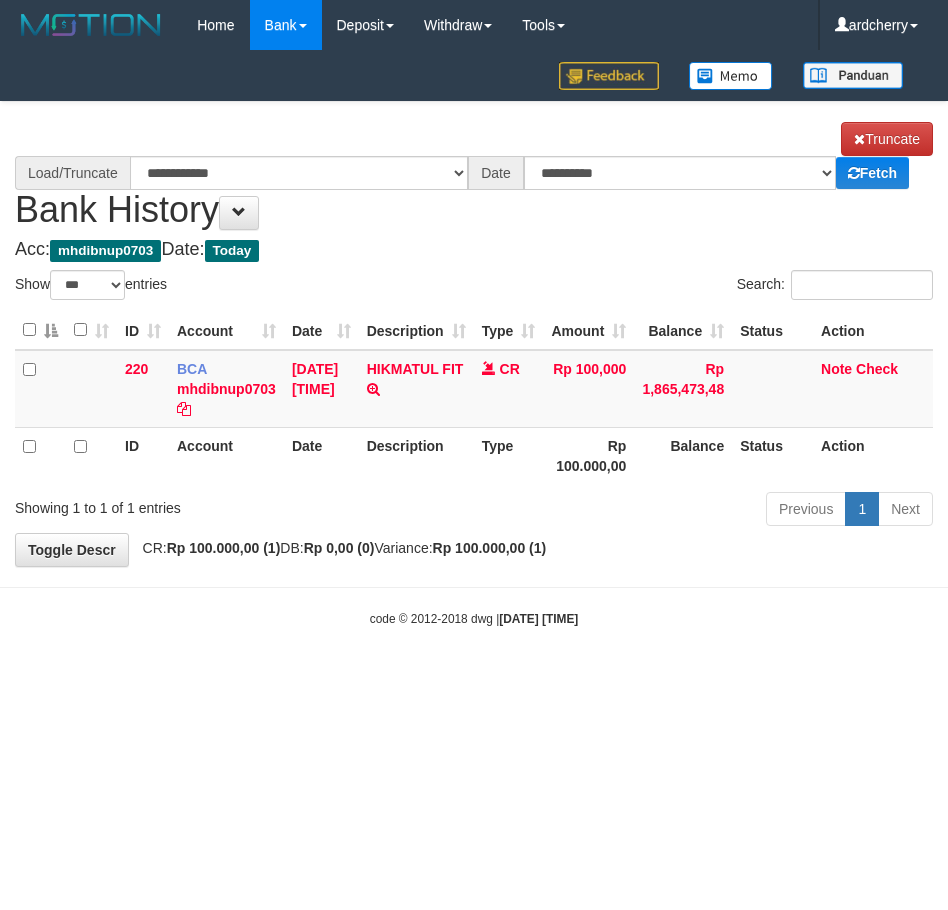 select on "***" 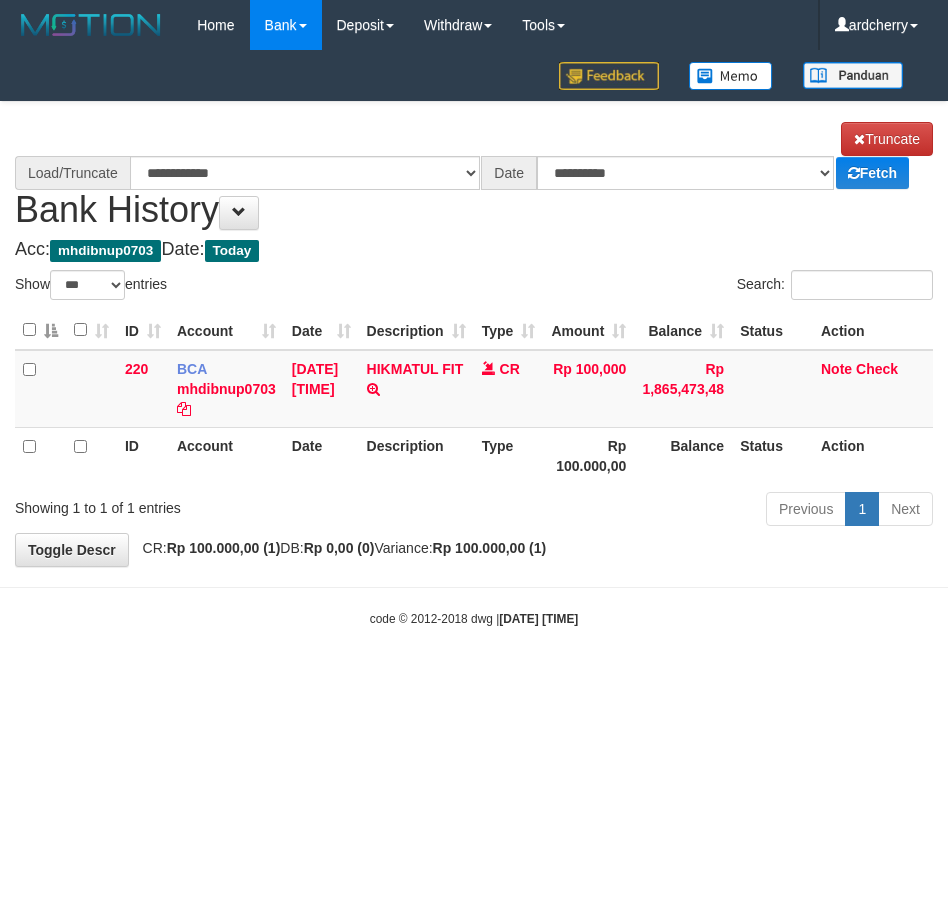 scroll, scrollTop: 0, scrollLeft: 0, axis: both 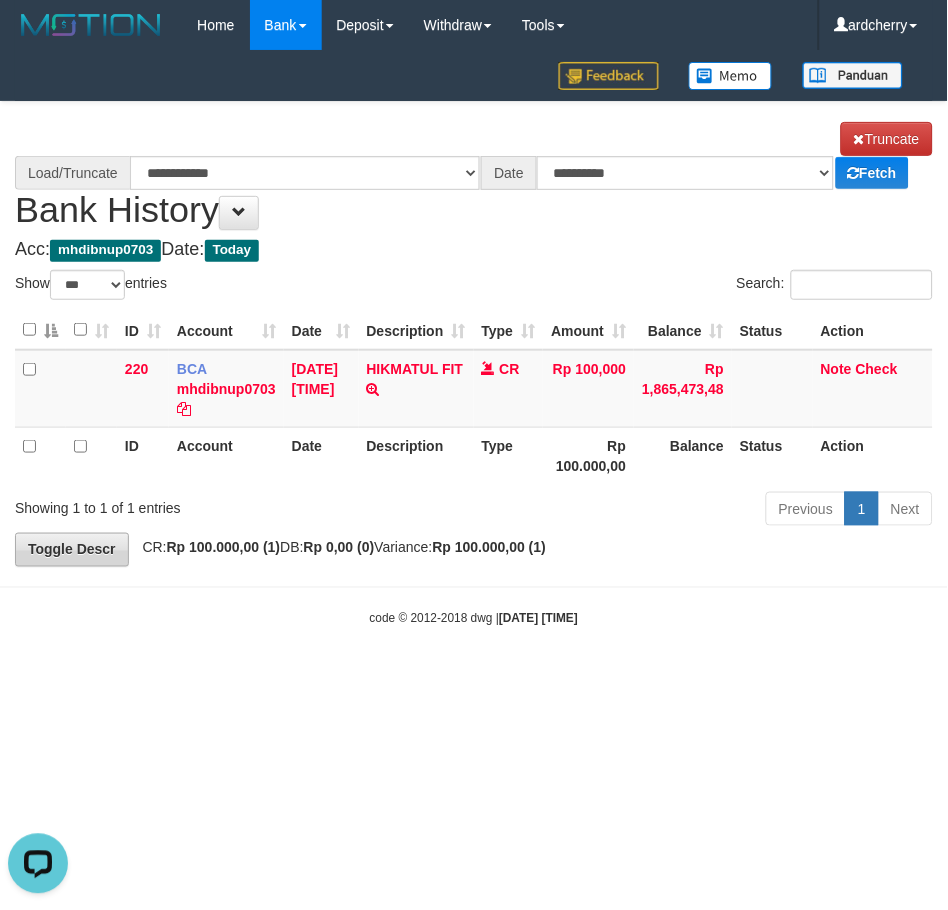 select on "****" 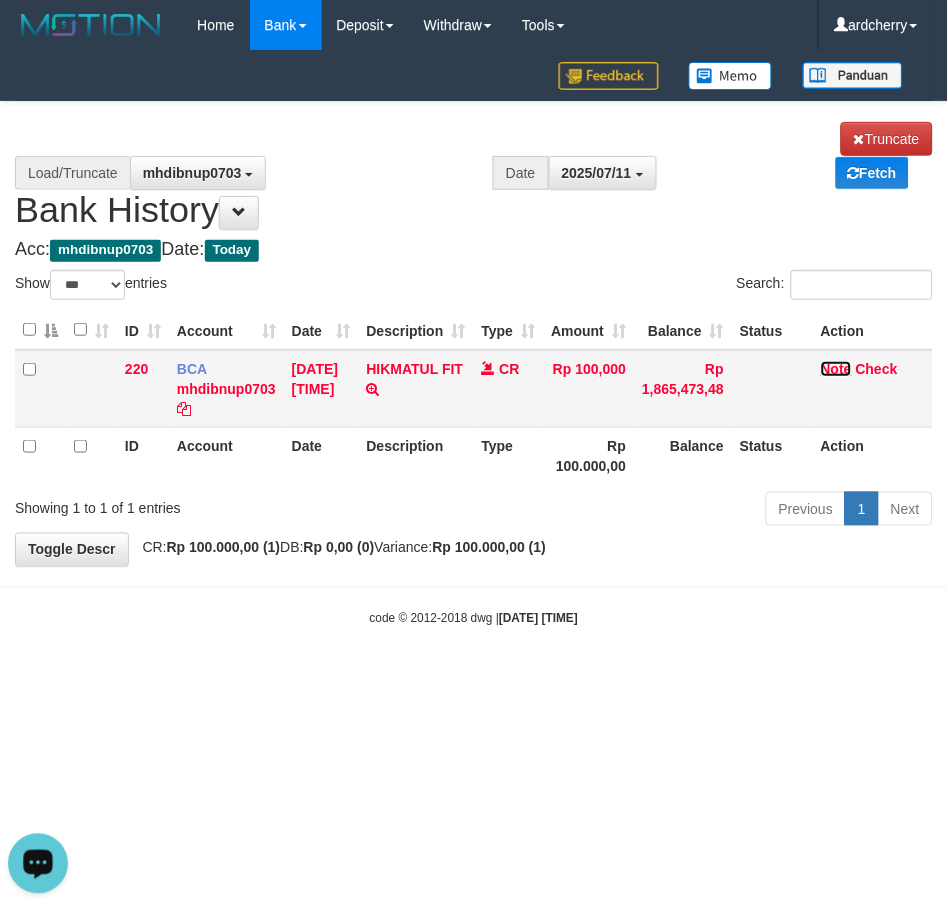 click on "Note" at bounding box center [836, 369] 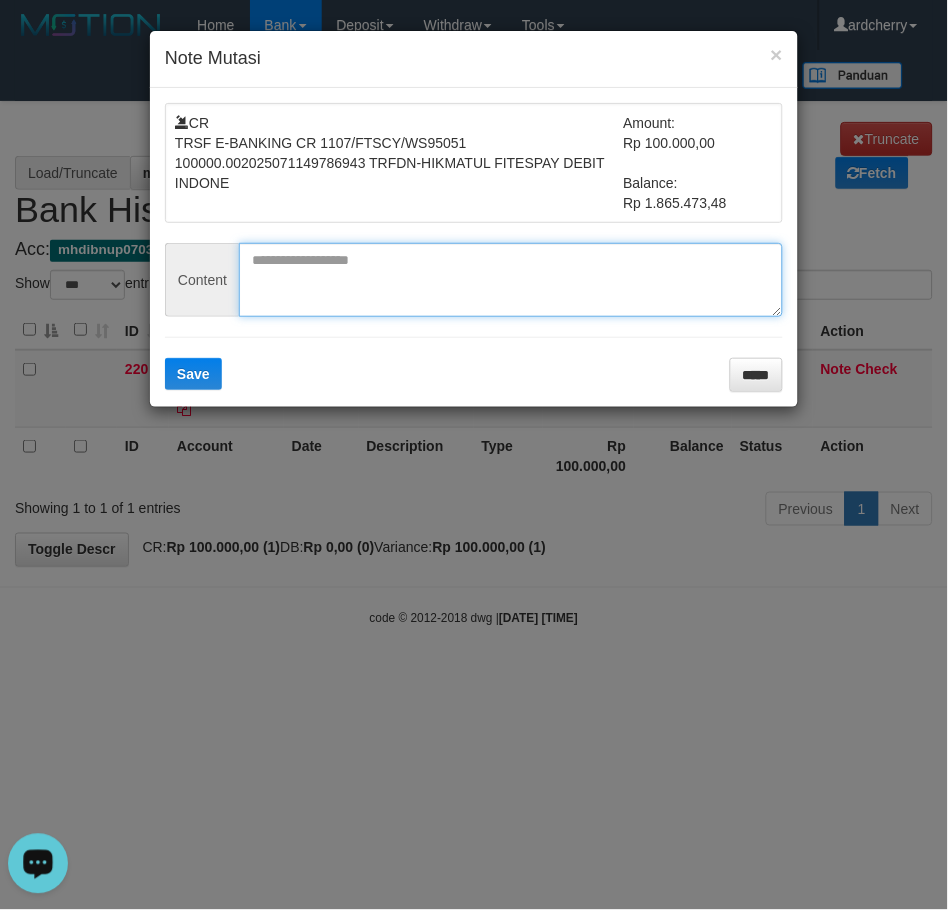 click at bounding box center [511, 280] 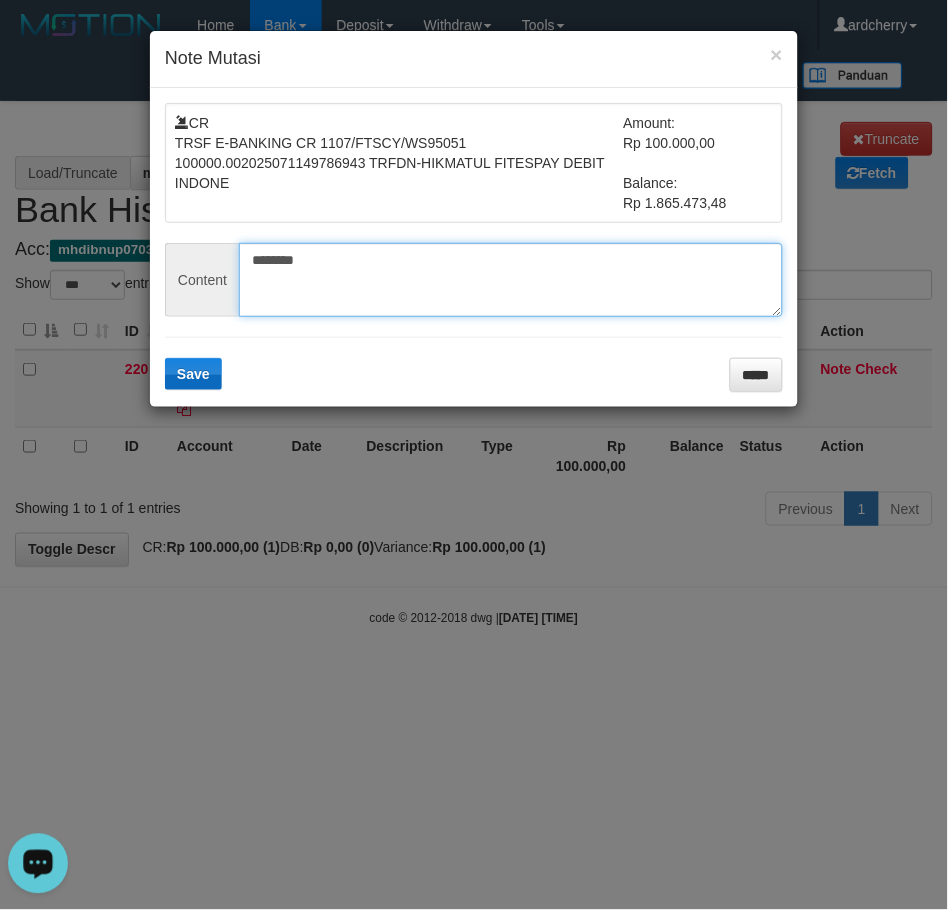type on "********" 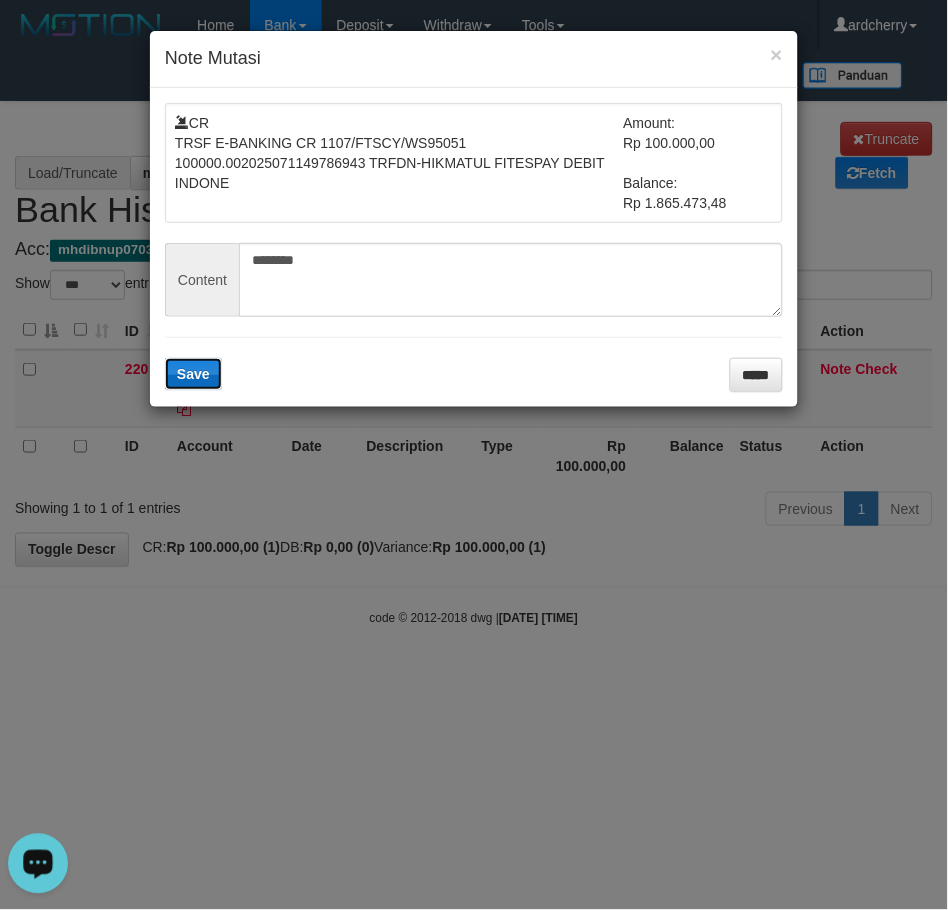 click on "Save" at bounding box center [193, 374] 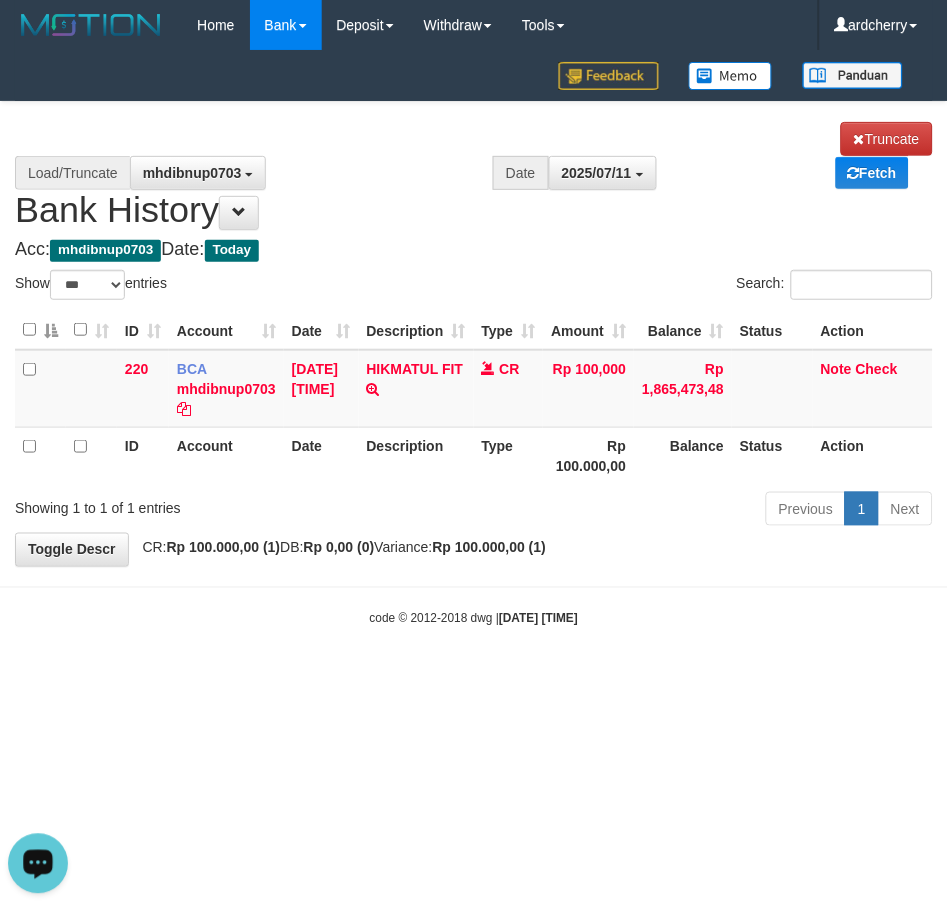 click on "Toggle navigation
Home
Bank
Account List
Load
By Website
Group
[ITOTO]													NGAMENJITU
By Load Group (DPS)
Group ard-1
Group ard-2
Group ard-3
Group ard-4
Mutasi Bank 							 -" at bounding box center (474, 339) 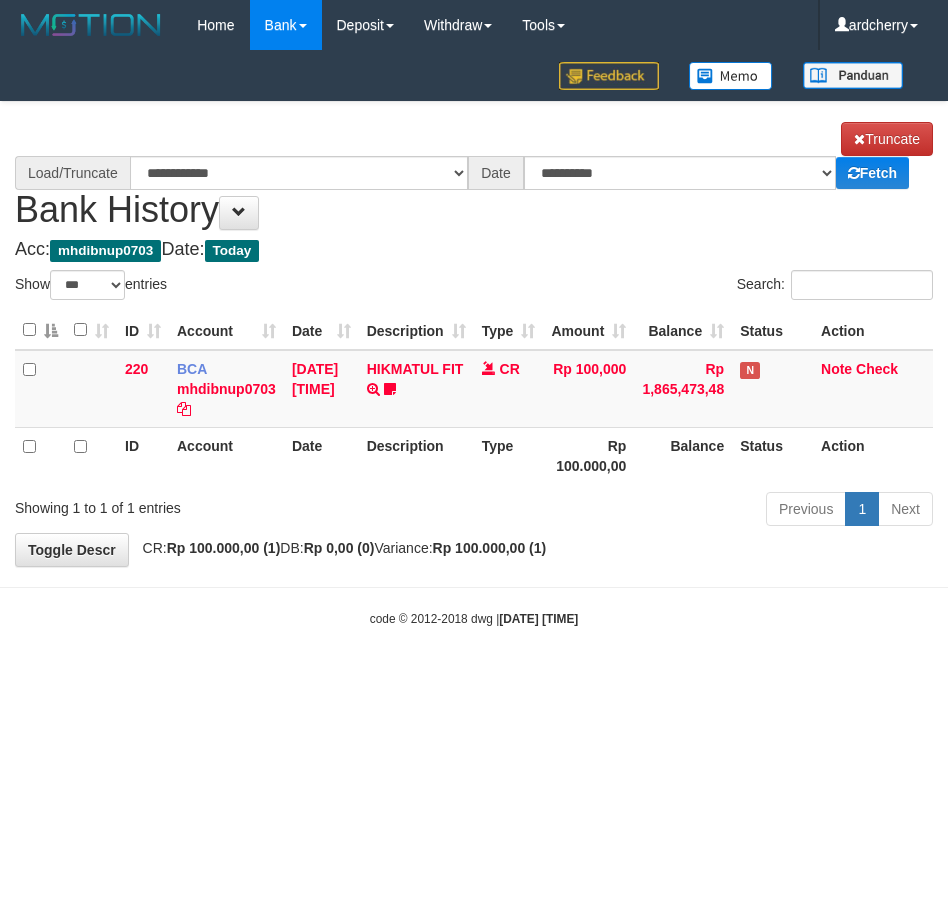 select on "***" 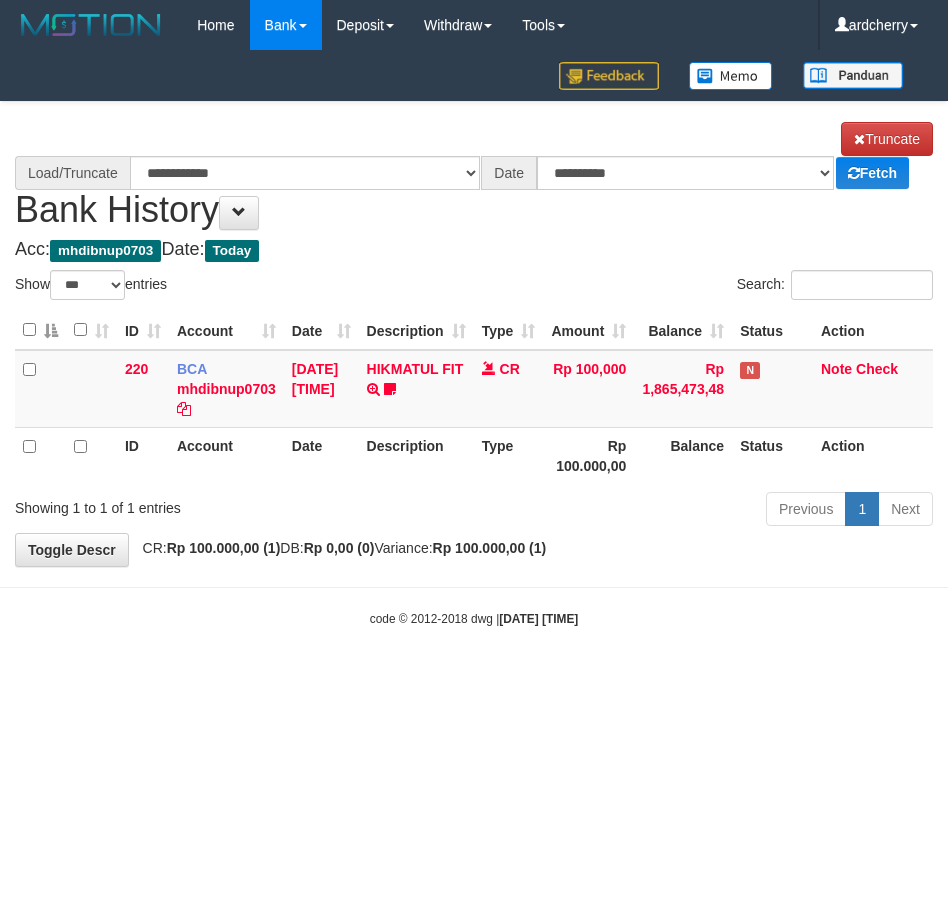 scroll, scrollTop: 0, scrollLeft: 0, axis: both 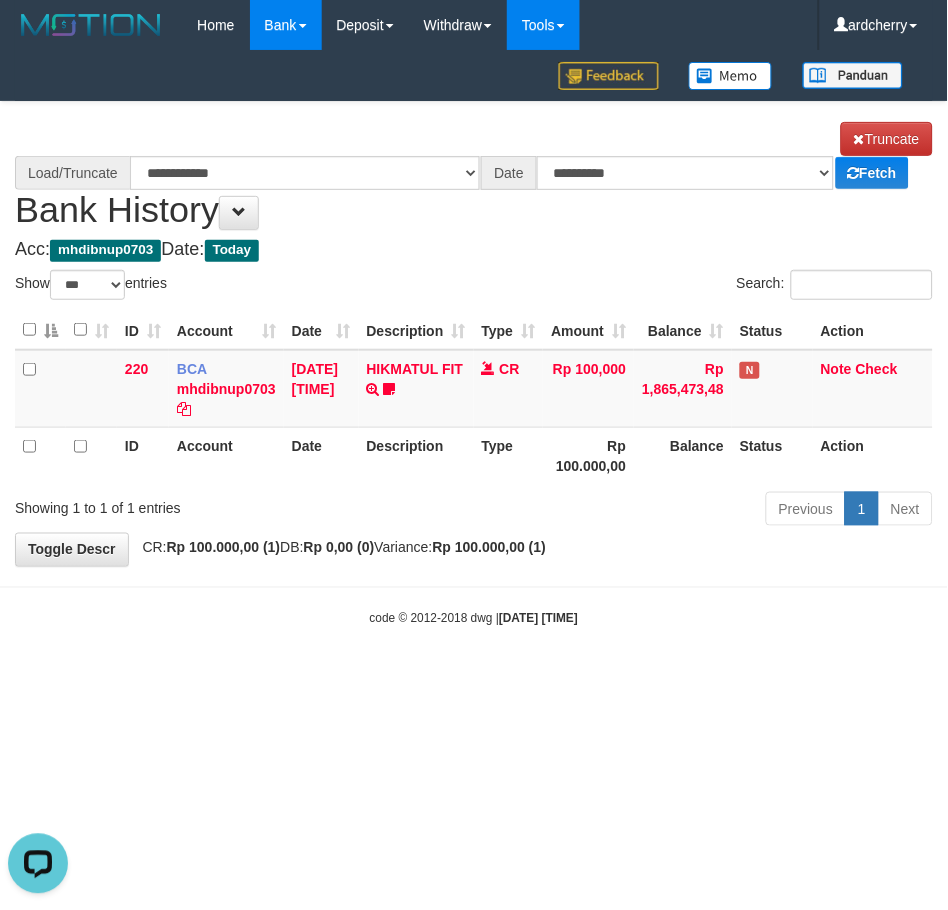 select on "****" 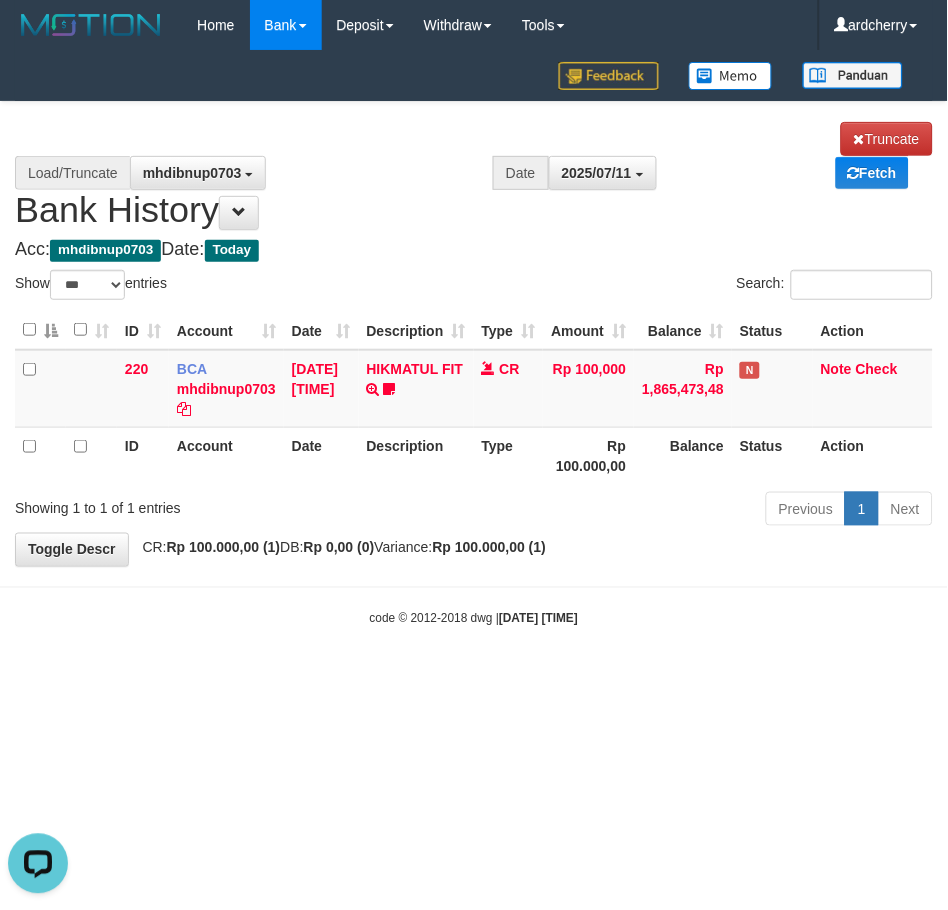 click on "Toggle navigation
Home
Bank
Account List
Load
By Website
Group
[ITOTO]													NGAMENJITU
By Load Group (DPS)
Group ard-1
Group ard-2
Group ard-3
Group ard-4" at bounding box center (474, 339) 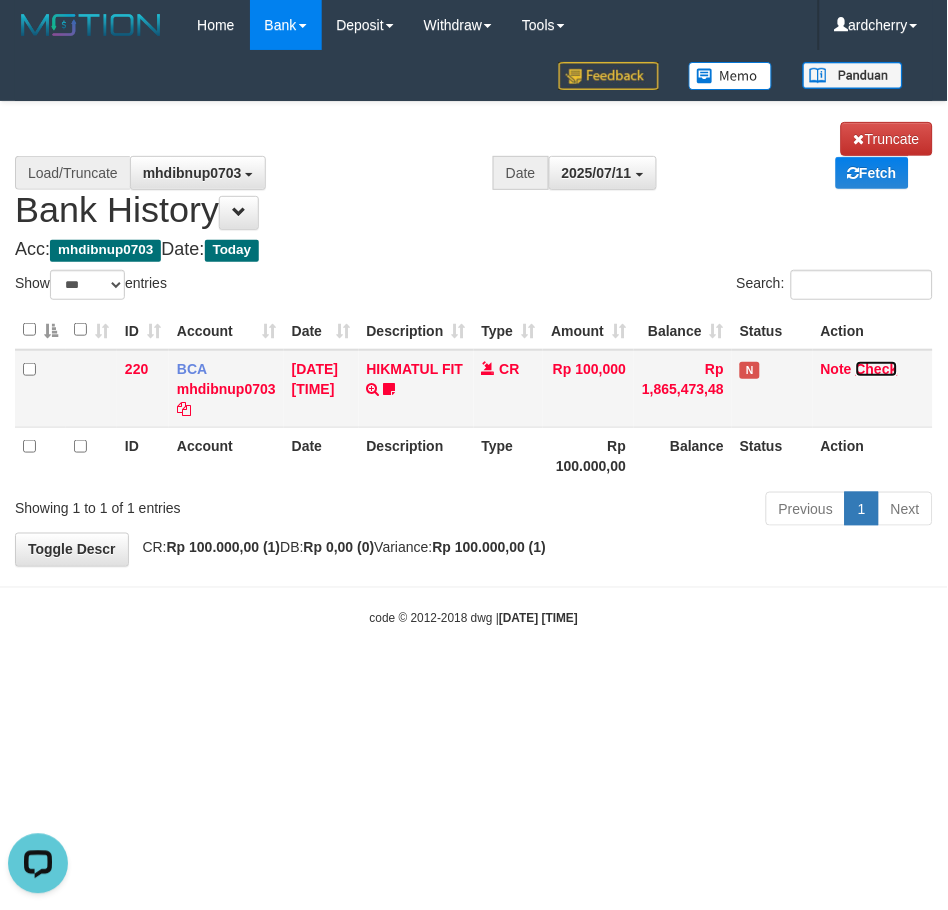 click on "Check" at bounding box center [877, 369] 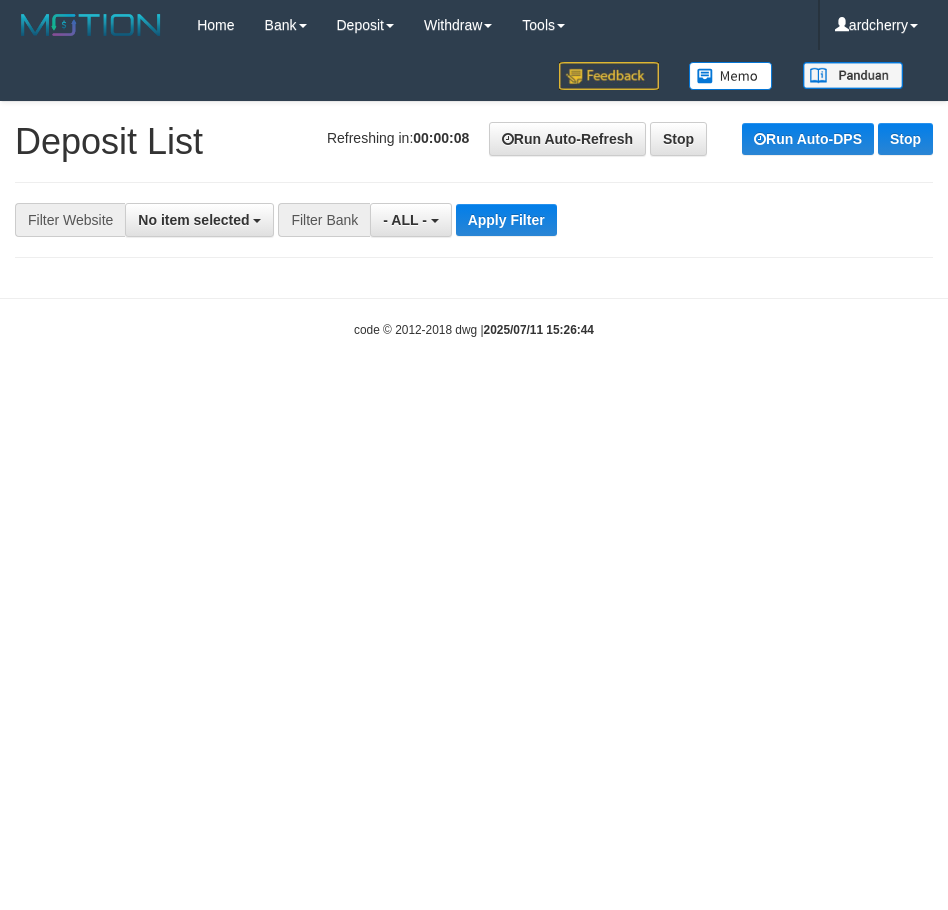 scroll, scrollTop: 0, scrollLeft: 0, axis: both 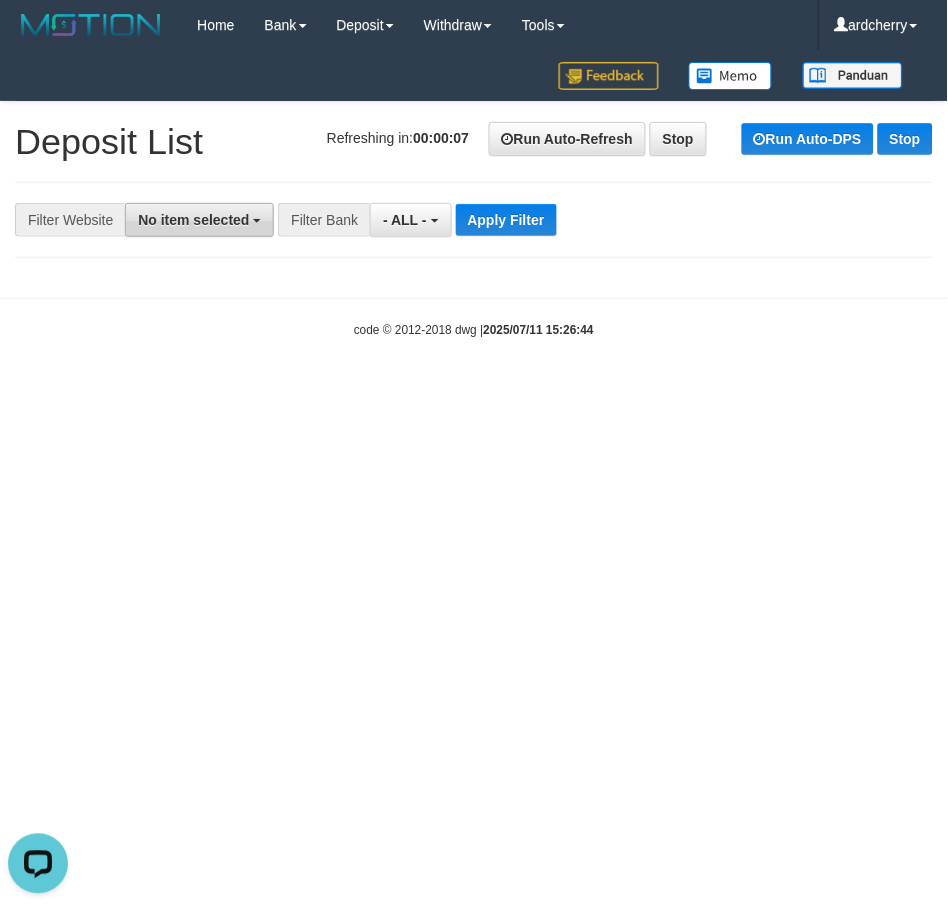 click on "No item selected" at bounding box center [193, 220] 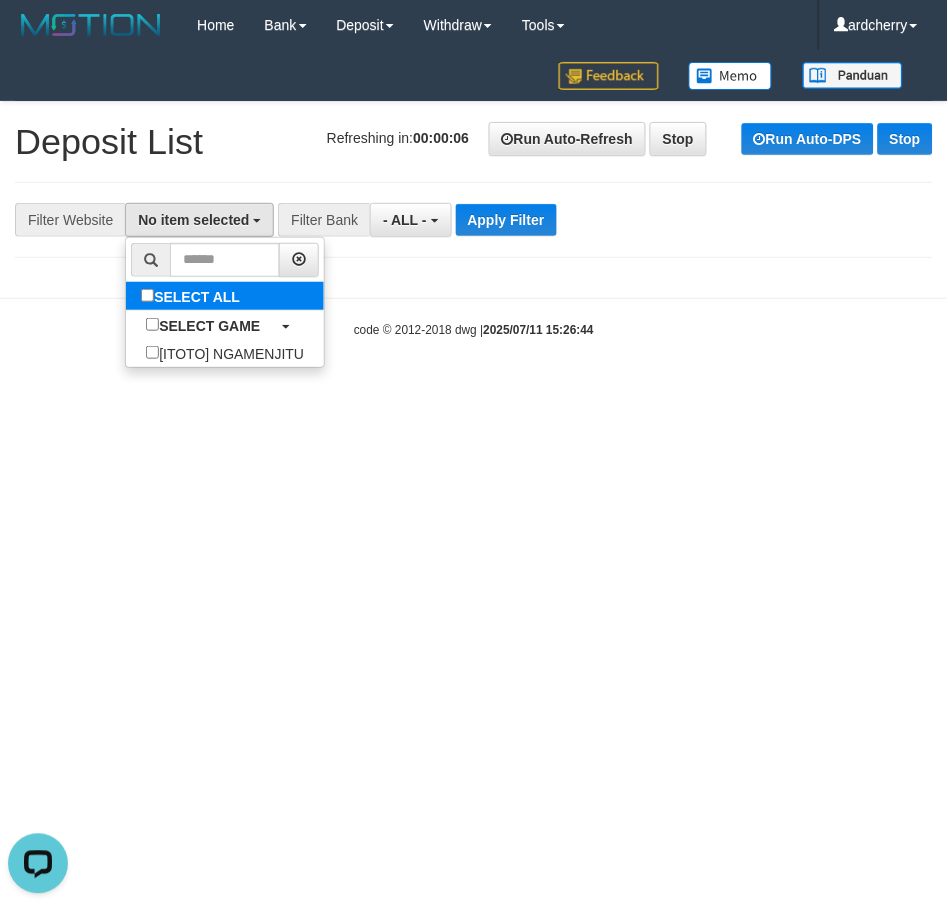 select on "***" 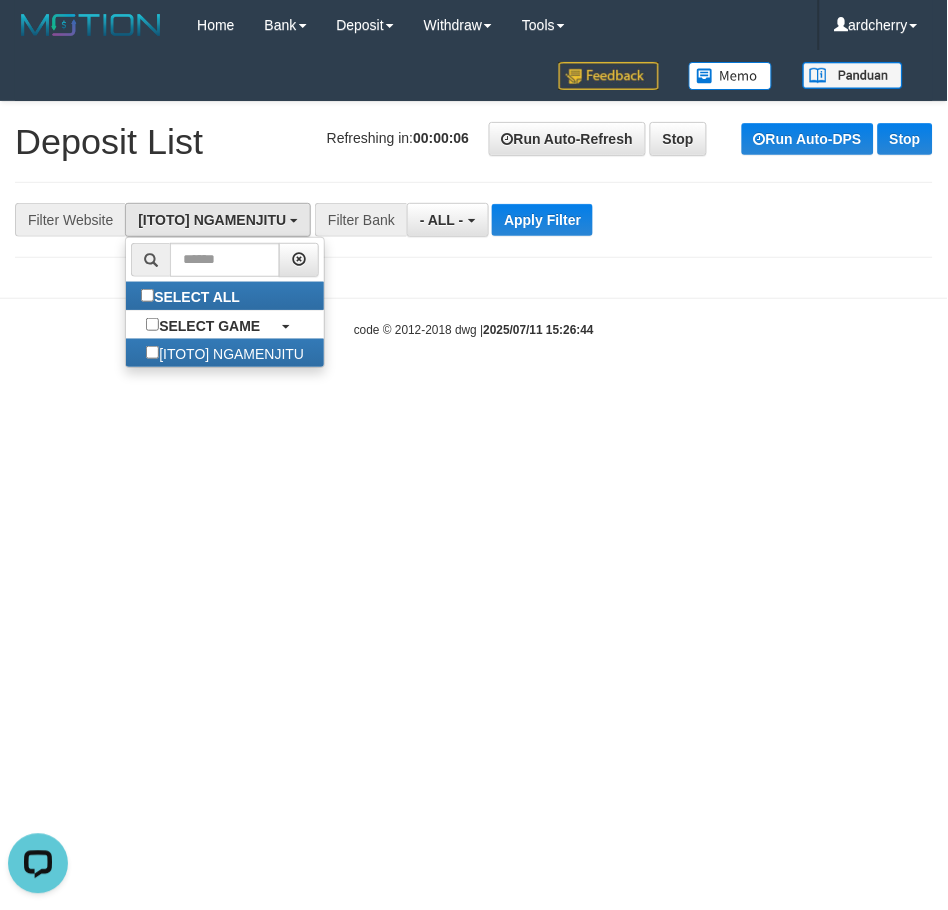 scroll, scrollTop: 17, scrollLeft: 0, axis: vertical 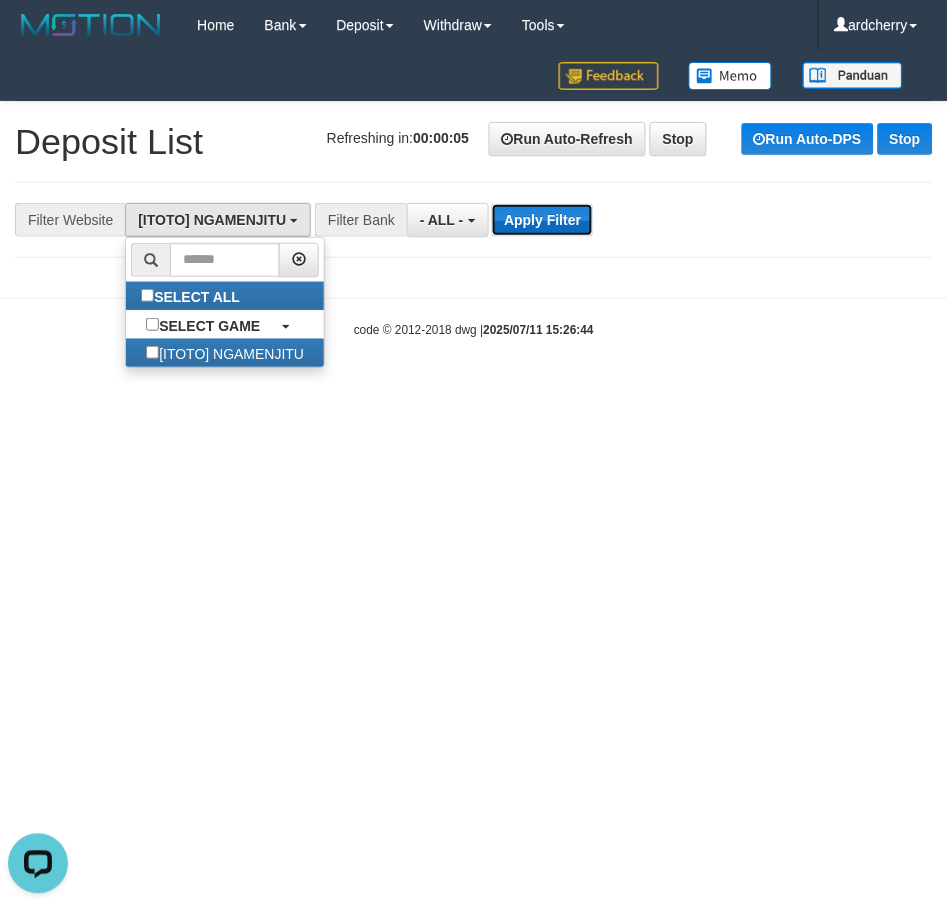 click on "Apply Filter" at bounding box center (542, 220) 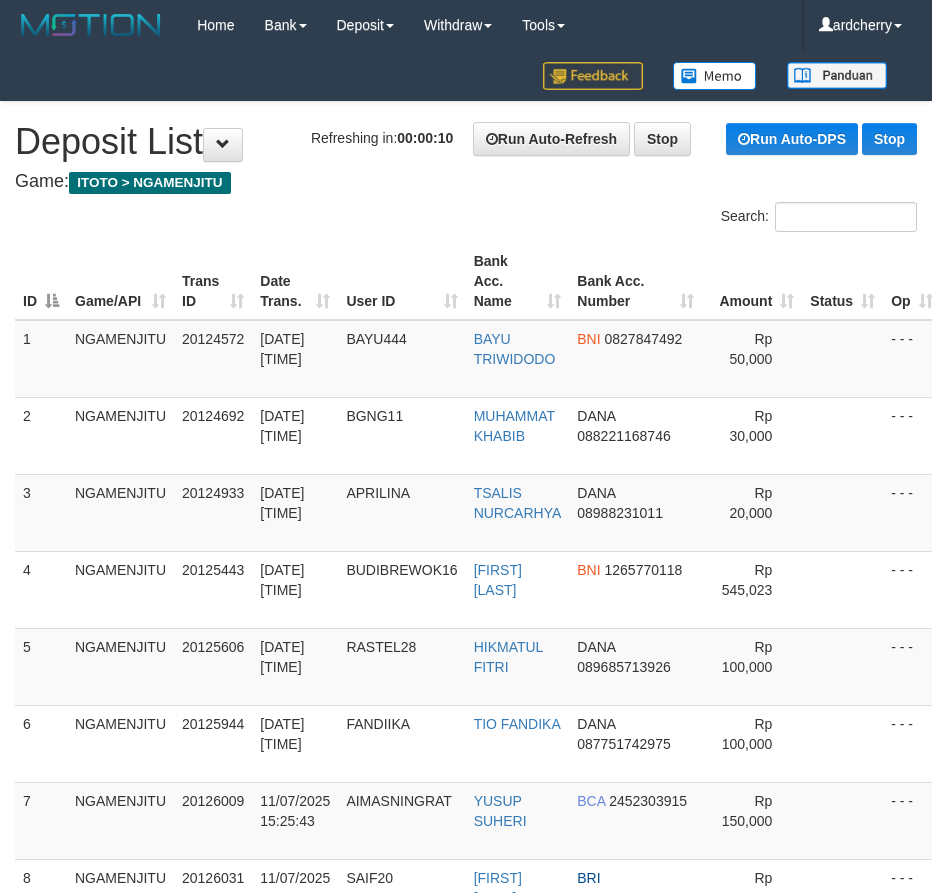 scroll, scrollTop: 0, scrollLeft: 0, axis: both 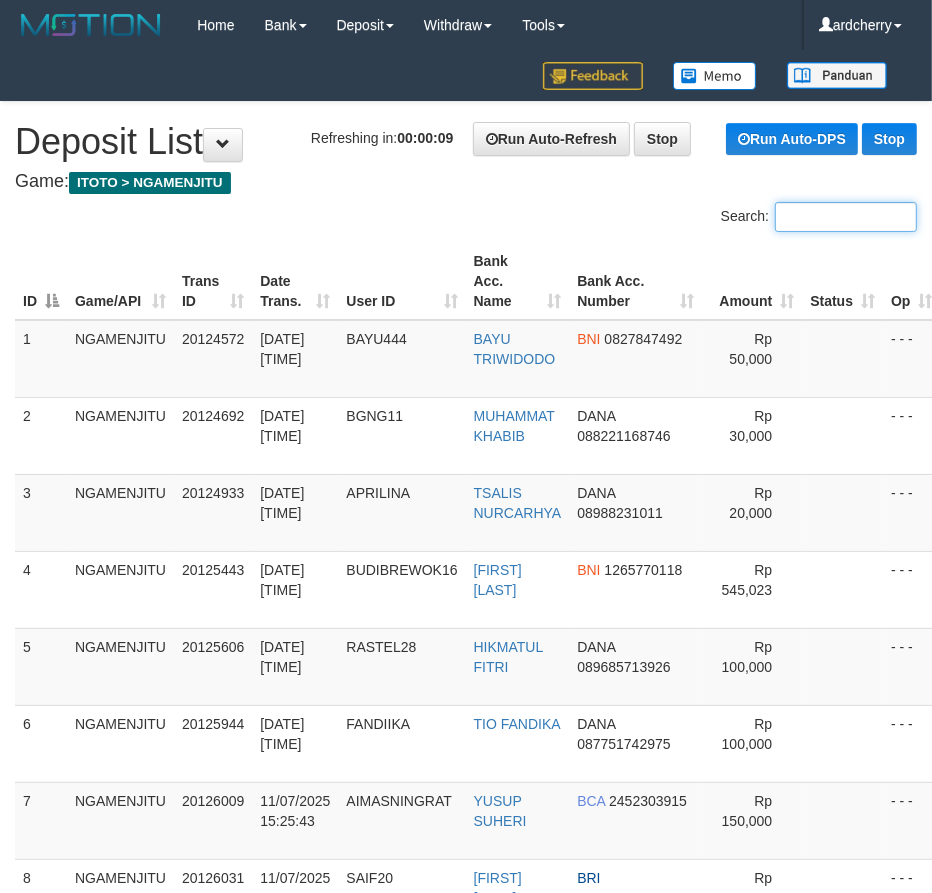 click on "Search:" at bounding box center [846, 217] 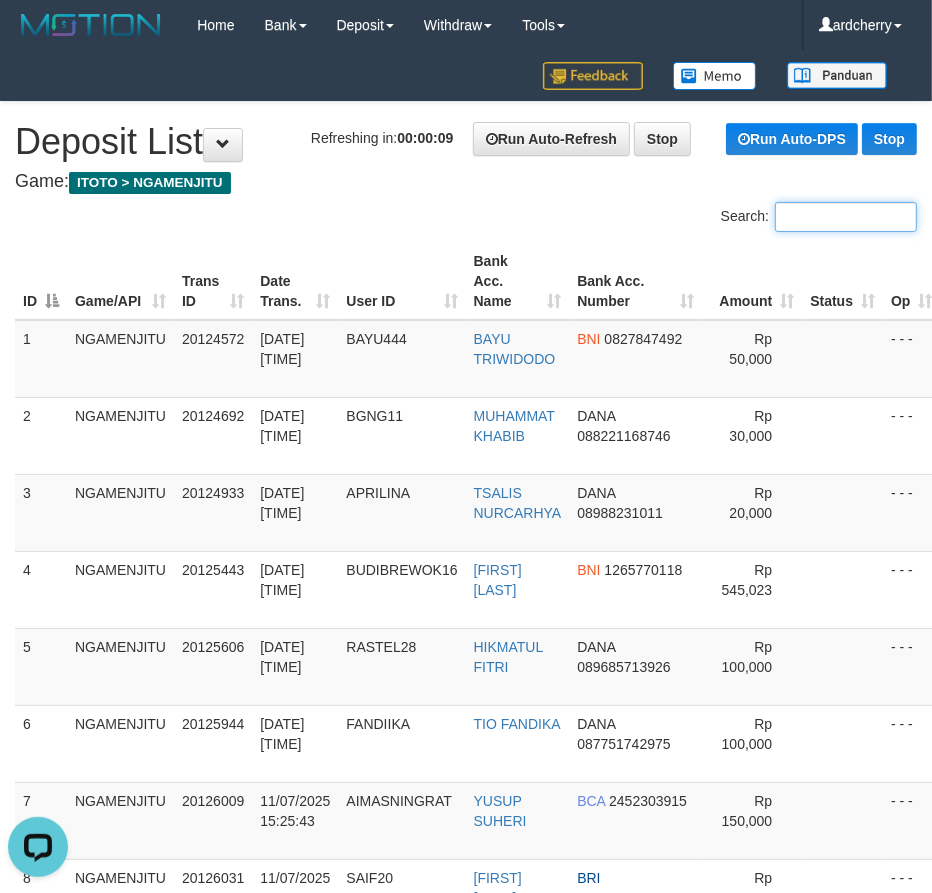 scroll, scrollTop: 0, scrollLeft: 0, axis: both 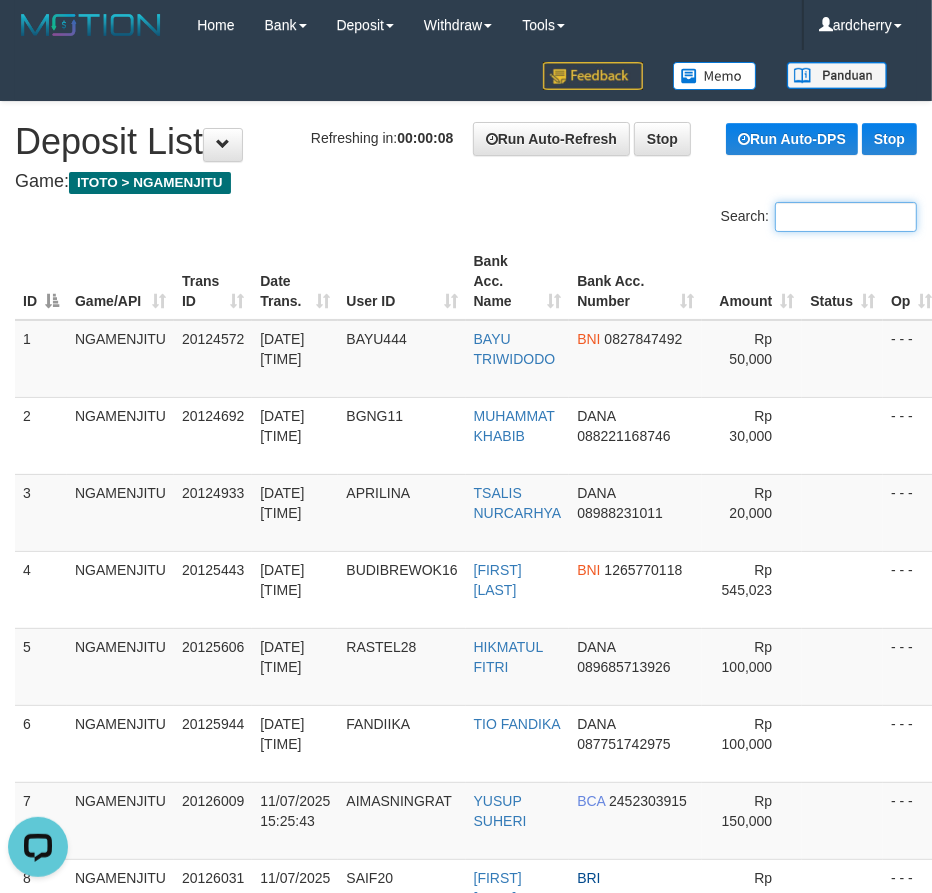 paste on "********" 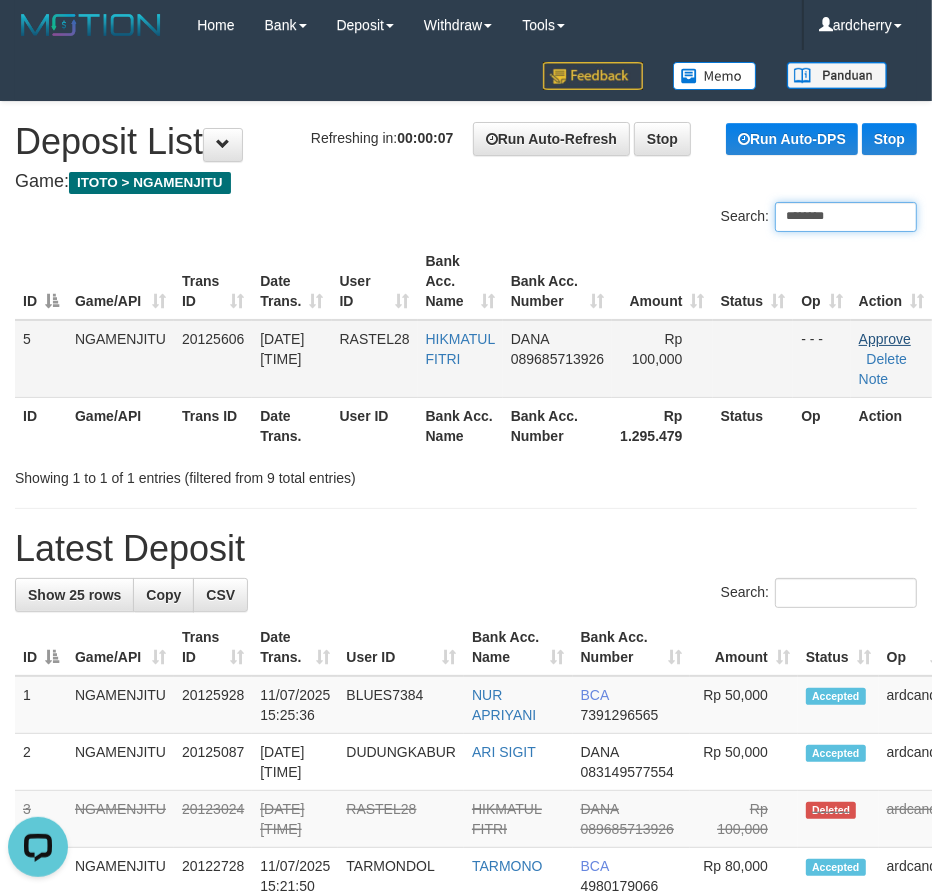 type on "********" 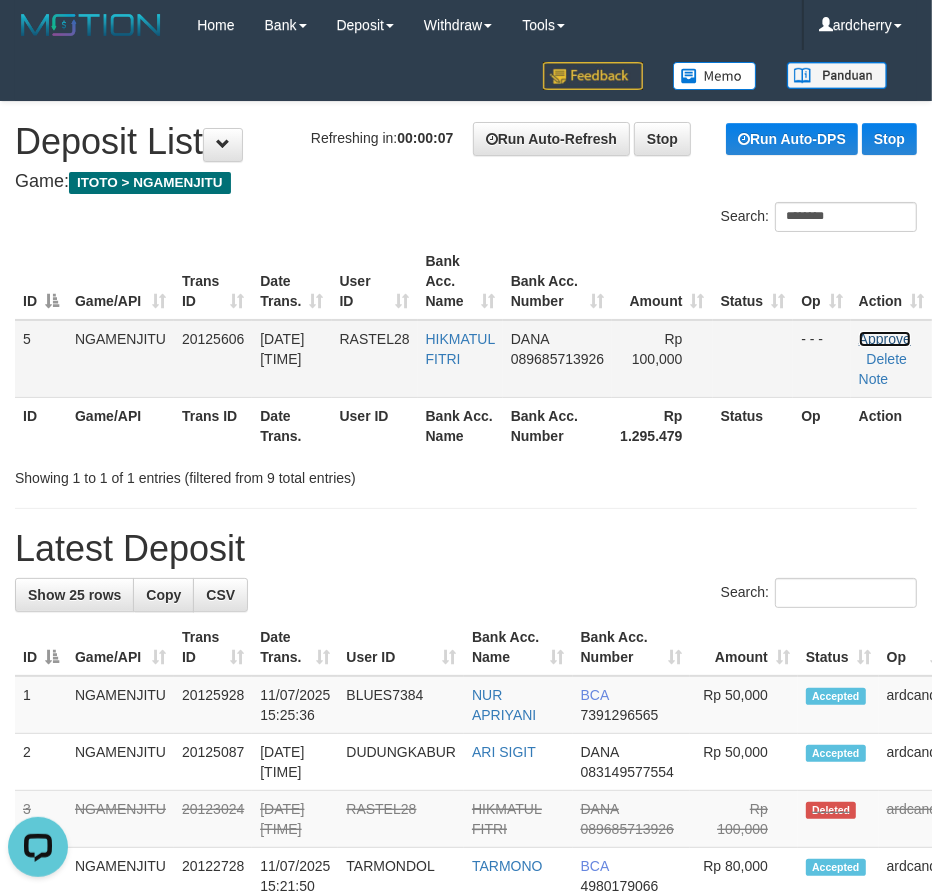click on "Approve" at bounding box center (885, 339) 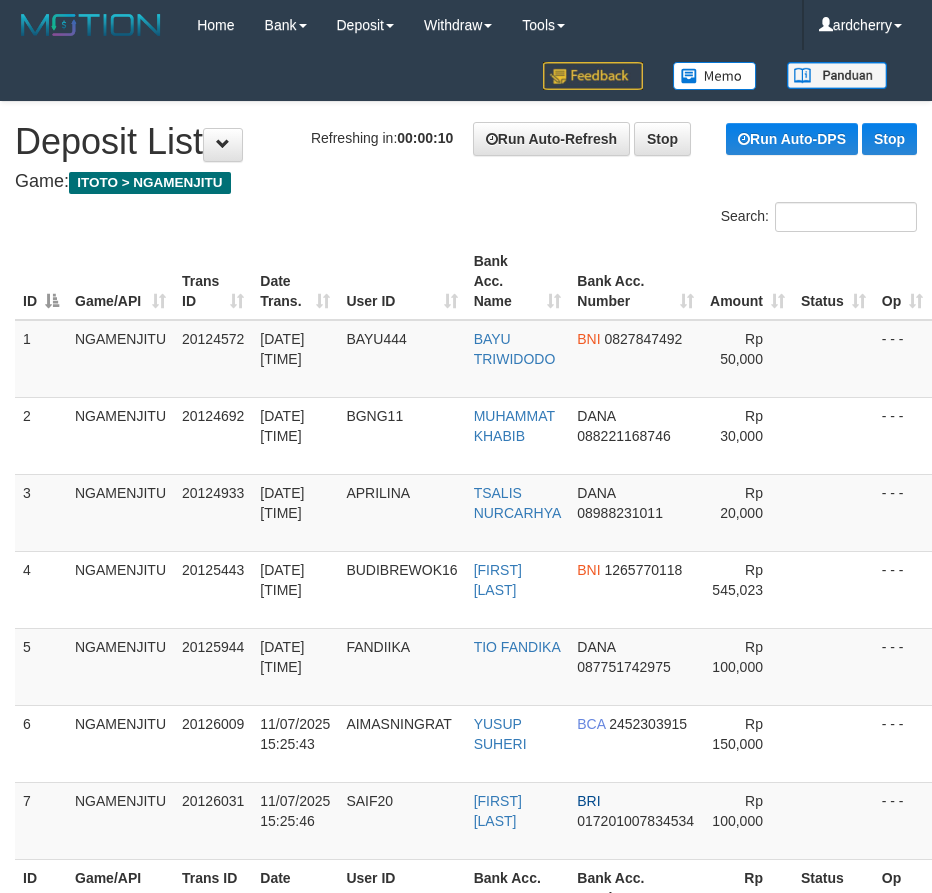 scroll, scrollTop: 0, scrollLeft: 0, axis: both 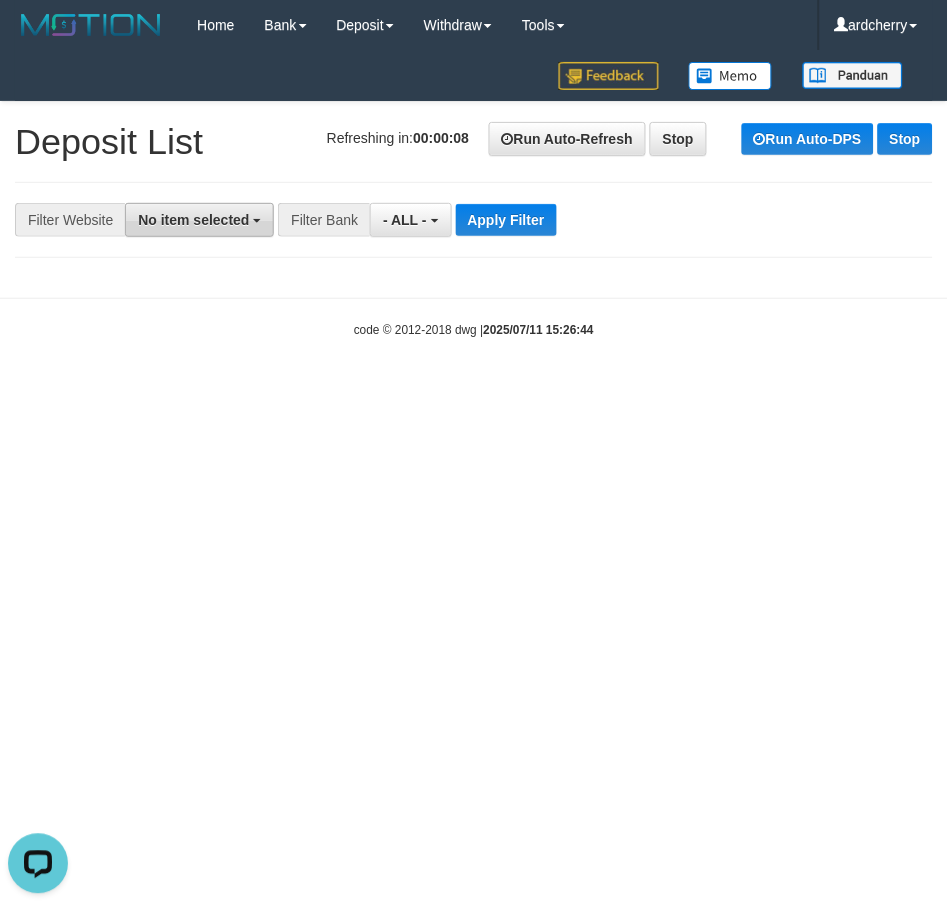 click on "No item selected" at bounding box center (193, 220) 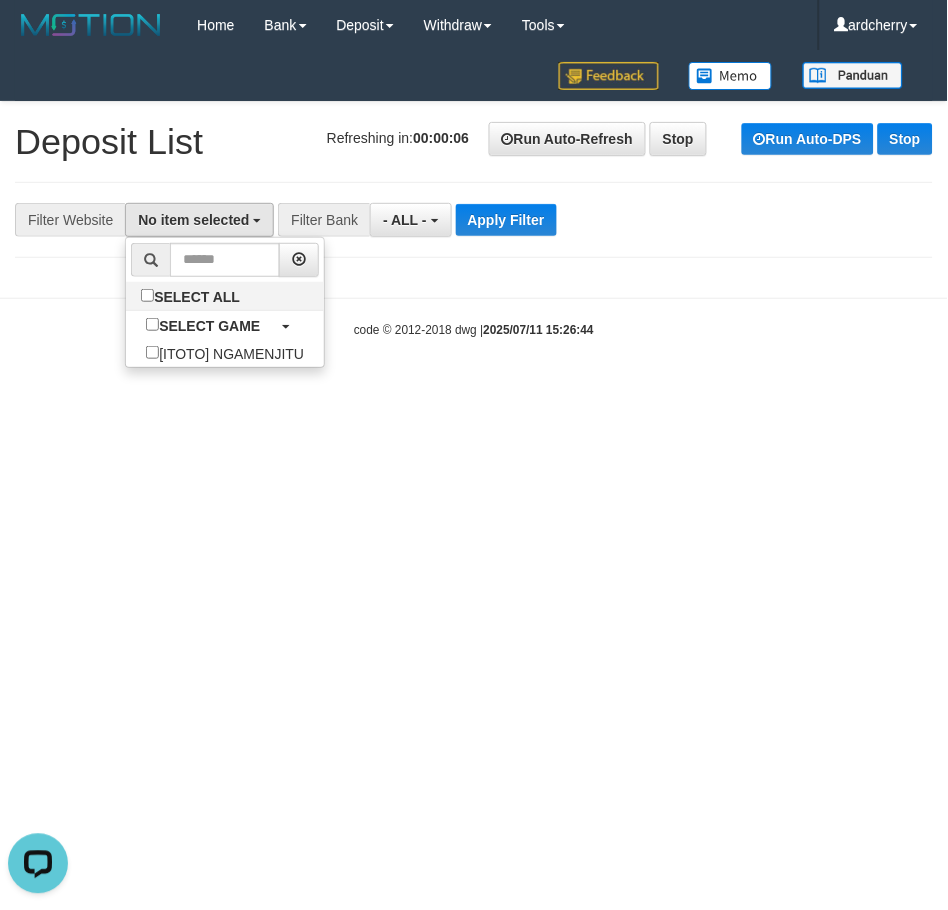 click on "**********" at bounding box center [395, 220] 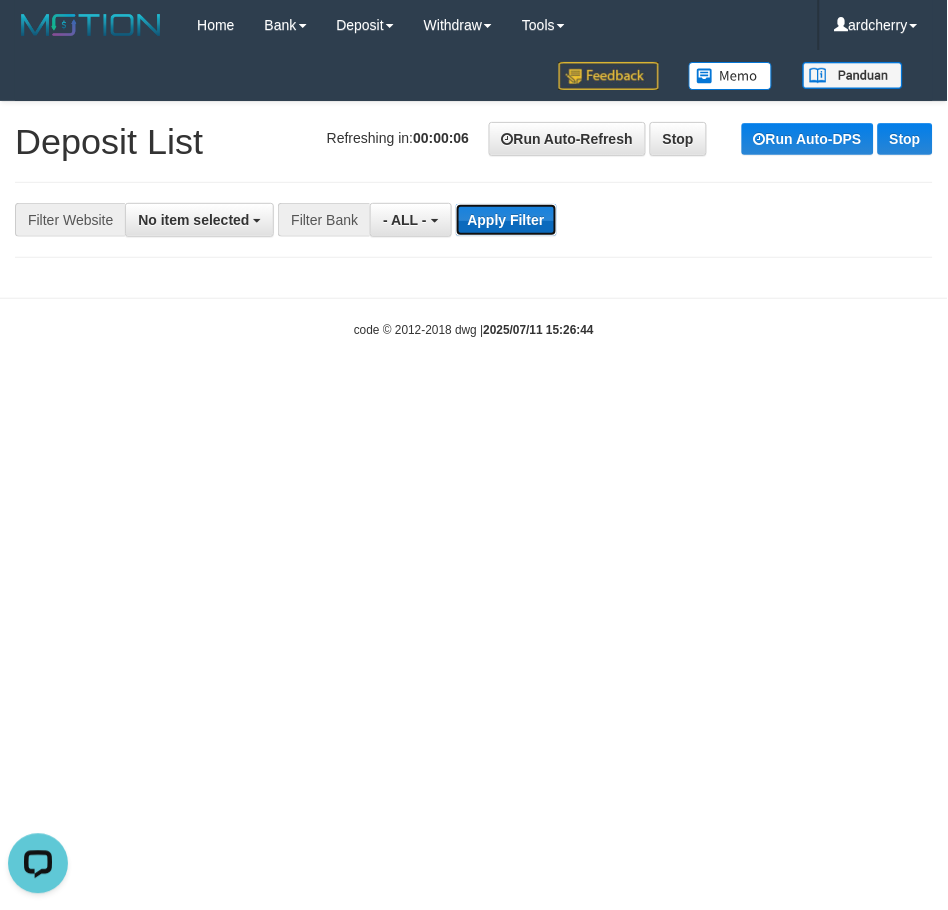 click on "Apply Filter" at bounding box center (506, 220) 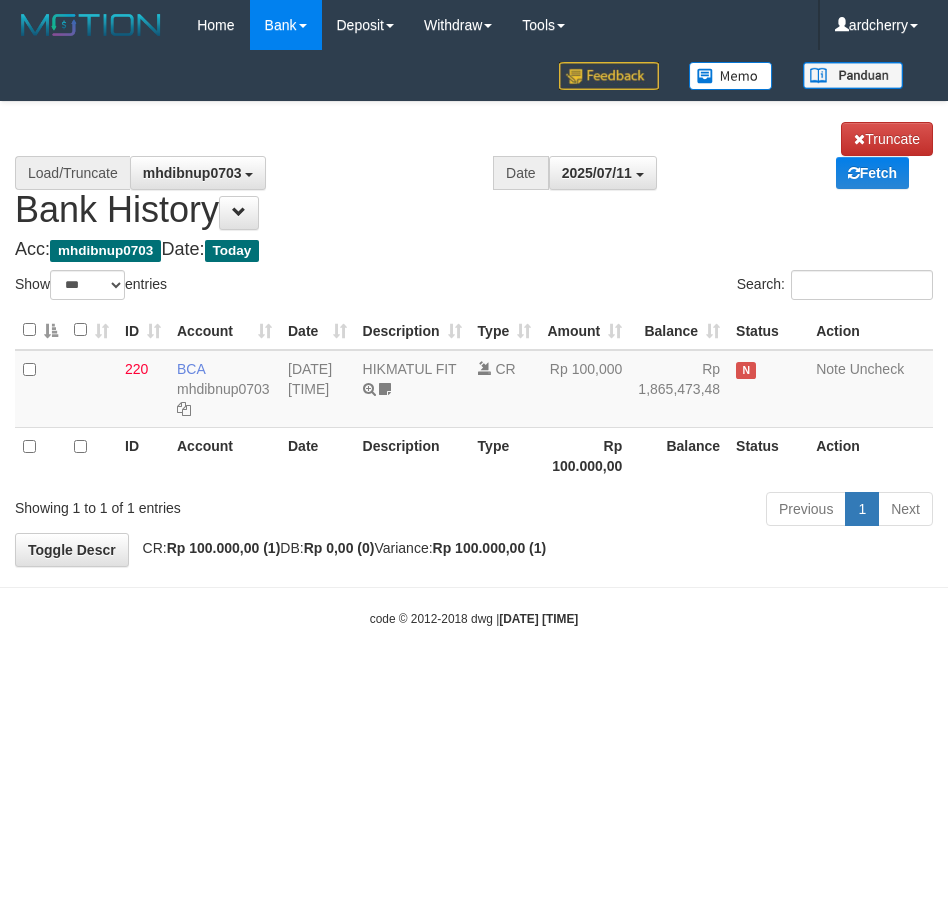 select on "***" 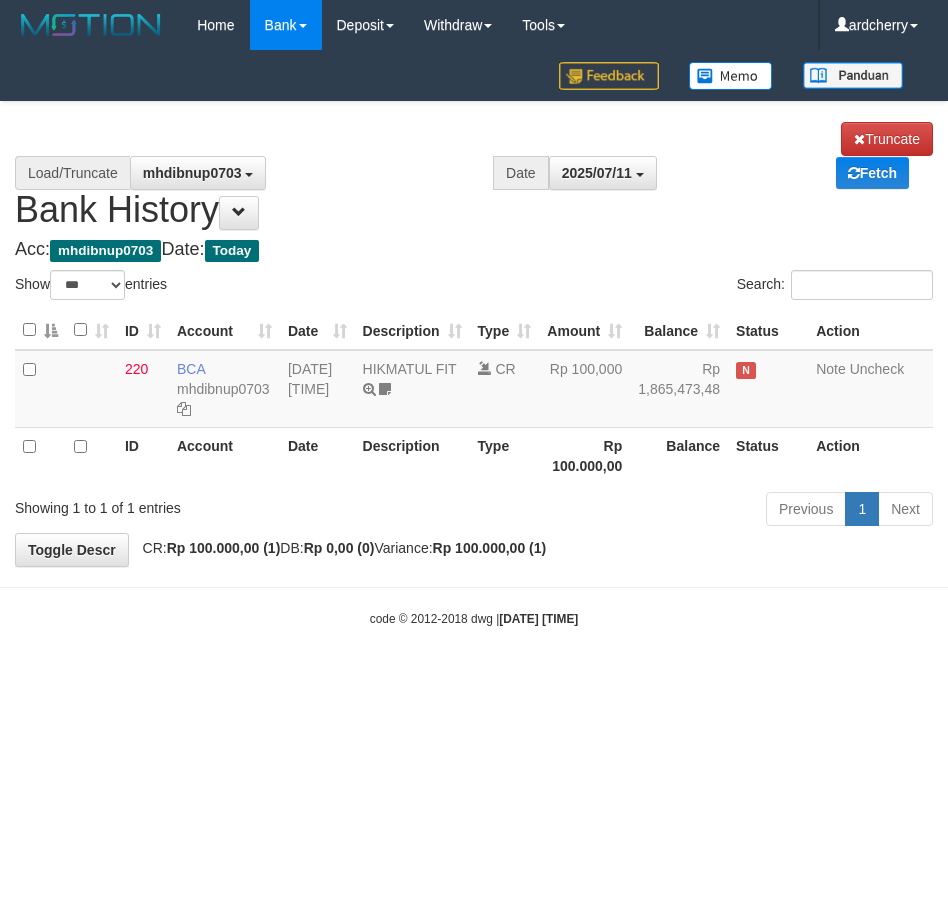 scroll, scrollTop: 0, scrollLeft: 0, axis: both 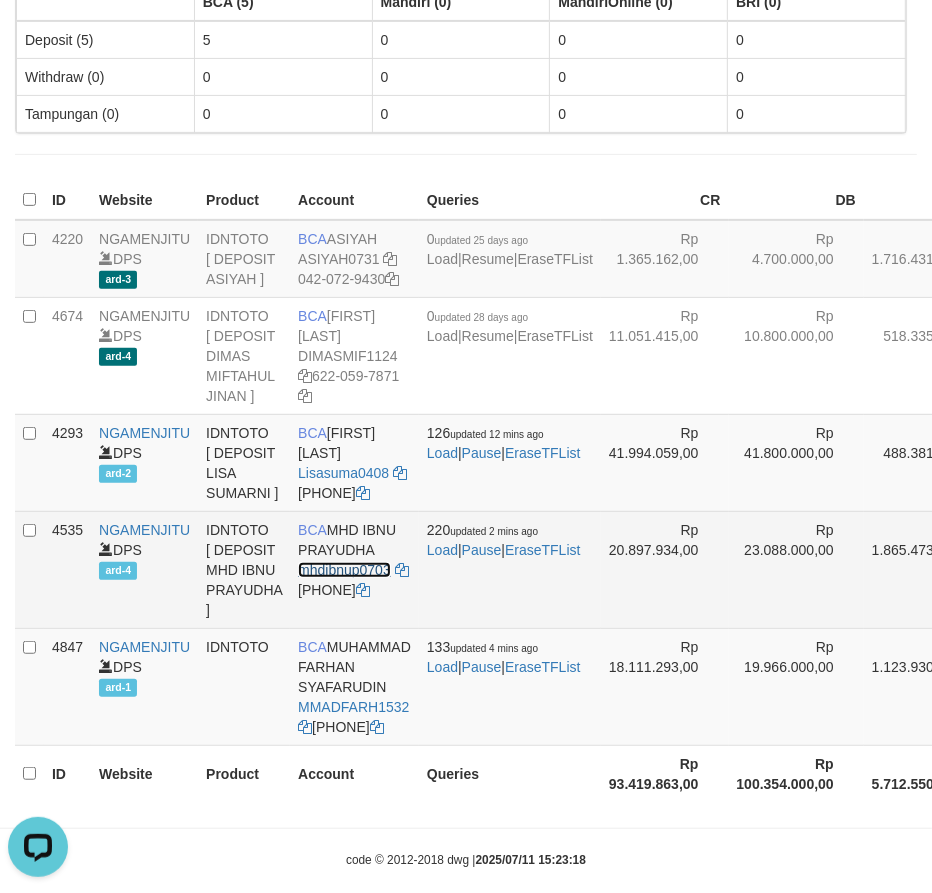 click on "mhdibnup0703" at bounding box center (344, 570) 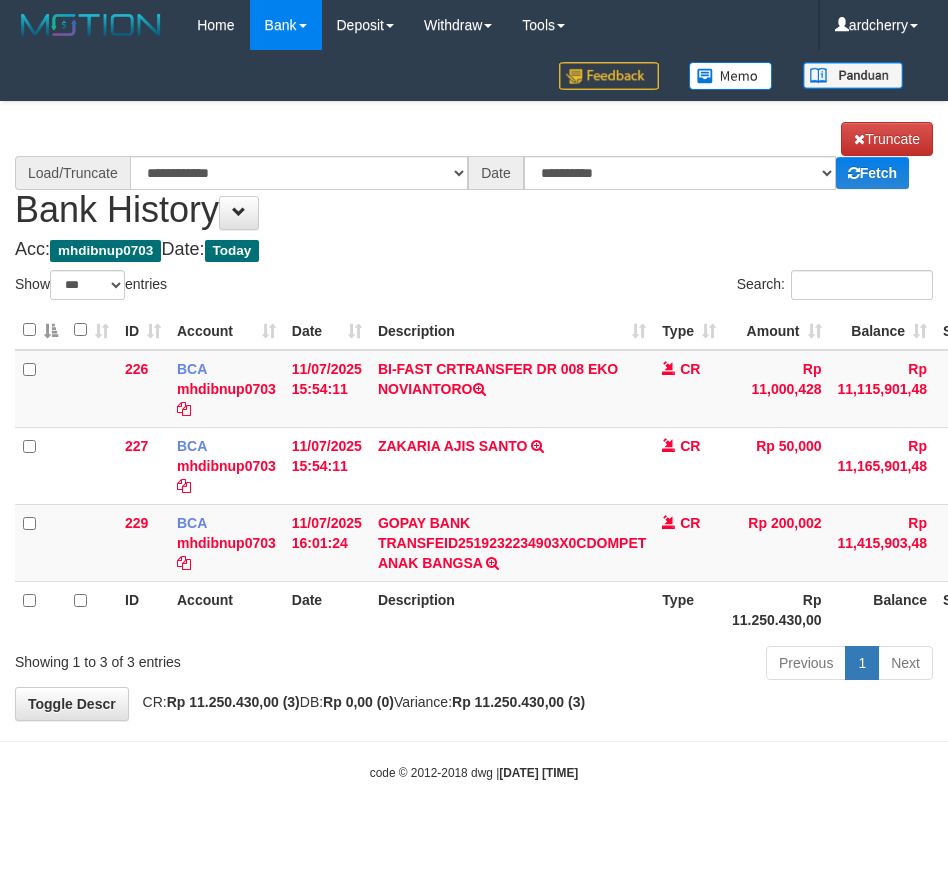 select on "***" 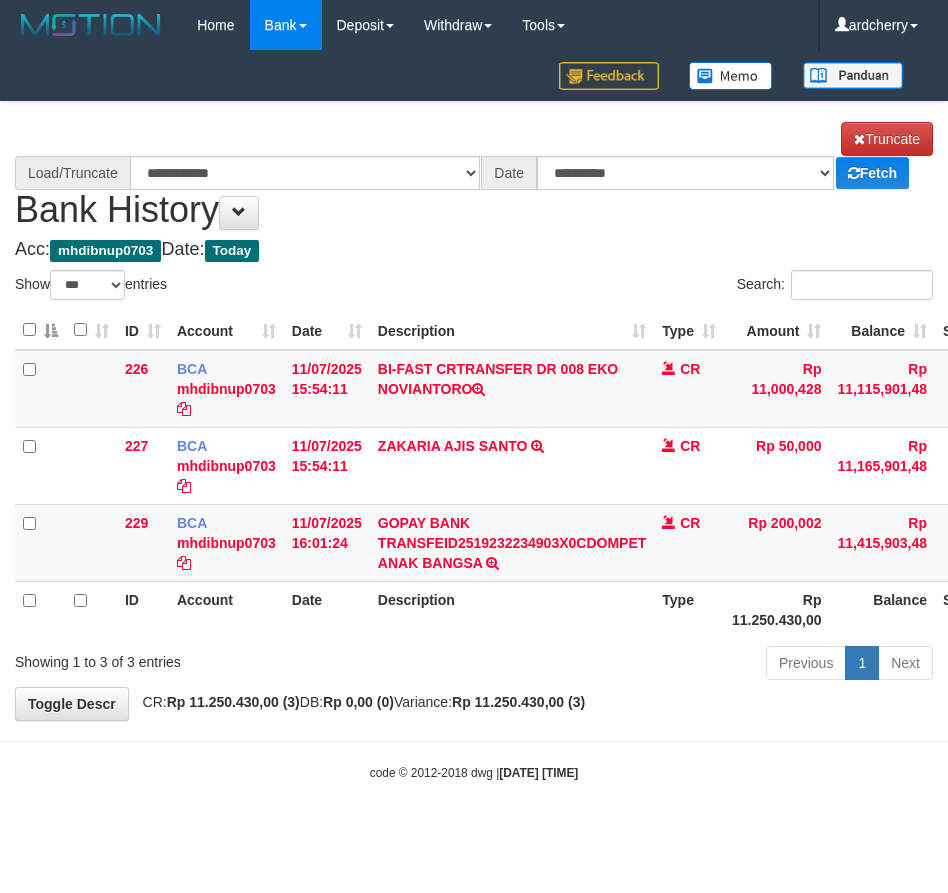 scroll, scrollTop: 0, scrollLeft: 0, axis: both 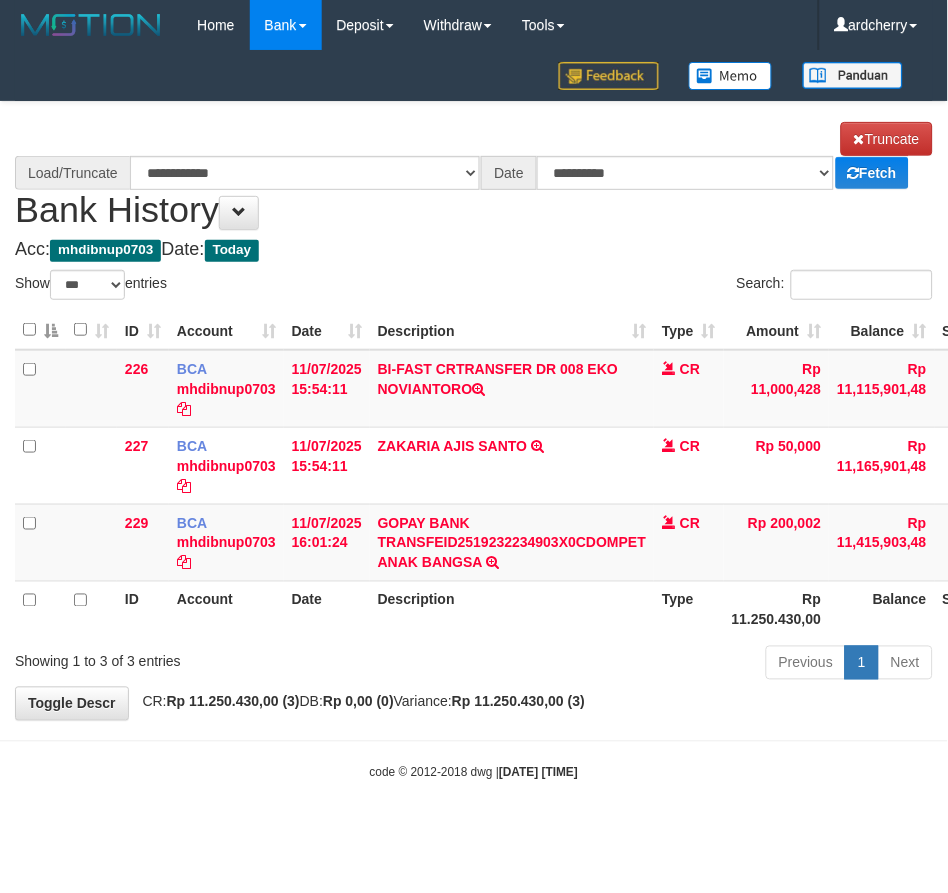 select on "****" 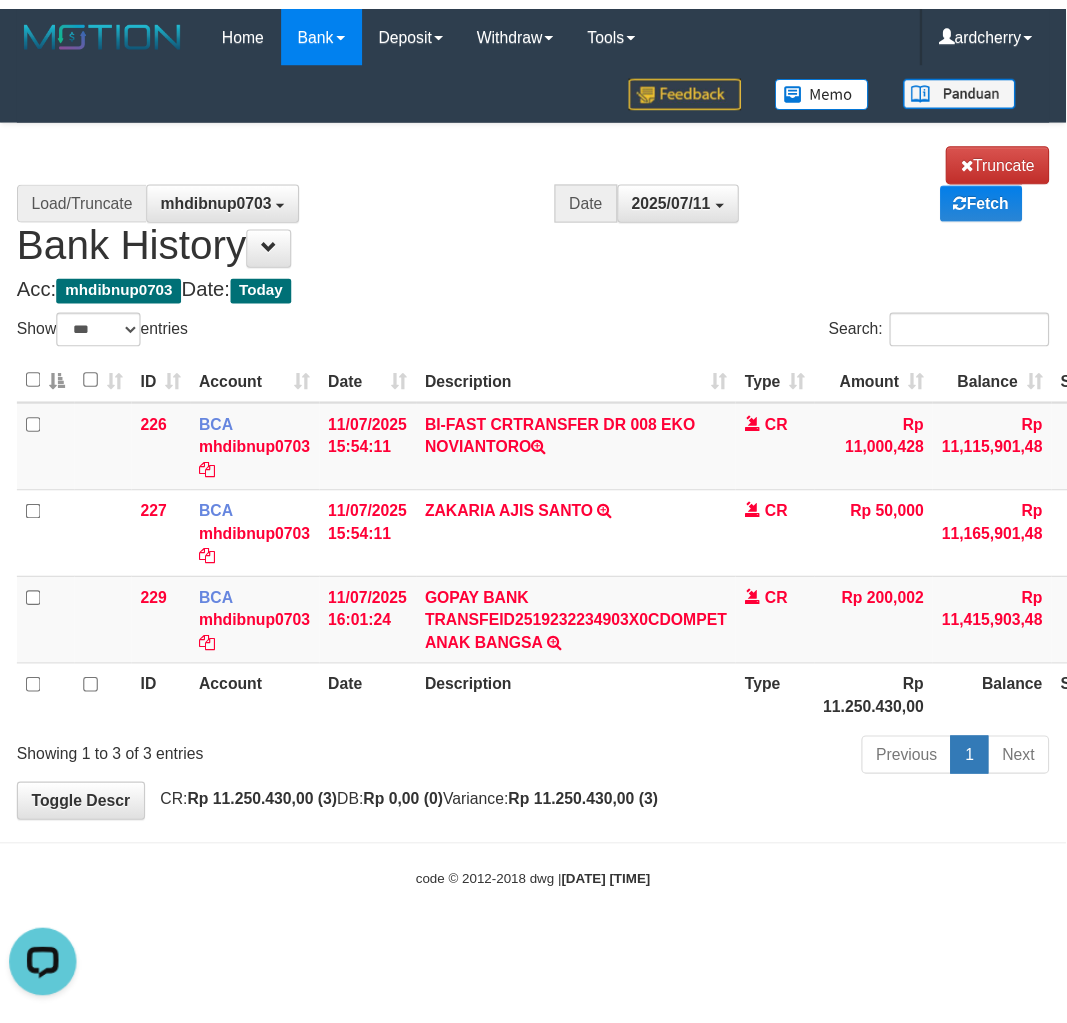 scroll, scrollTop: 0, scrollLeft: 0, axis: both 